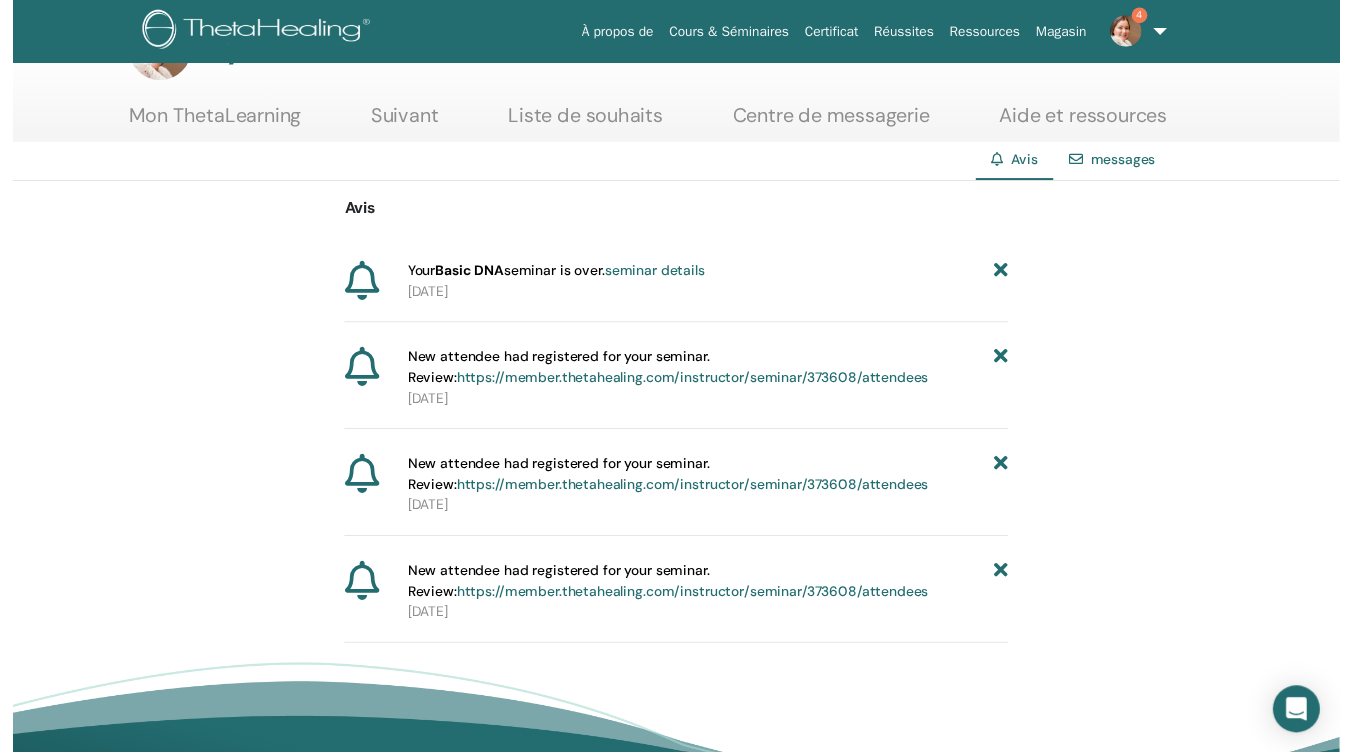 scroll, scrollTop: 279, scrollLeft: 0, axis: vertical 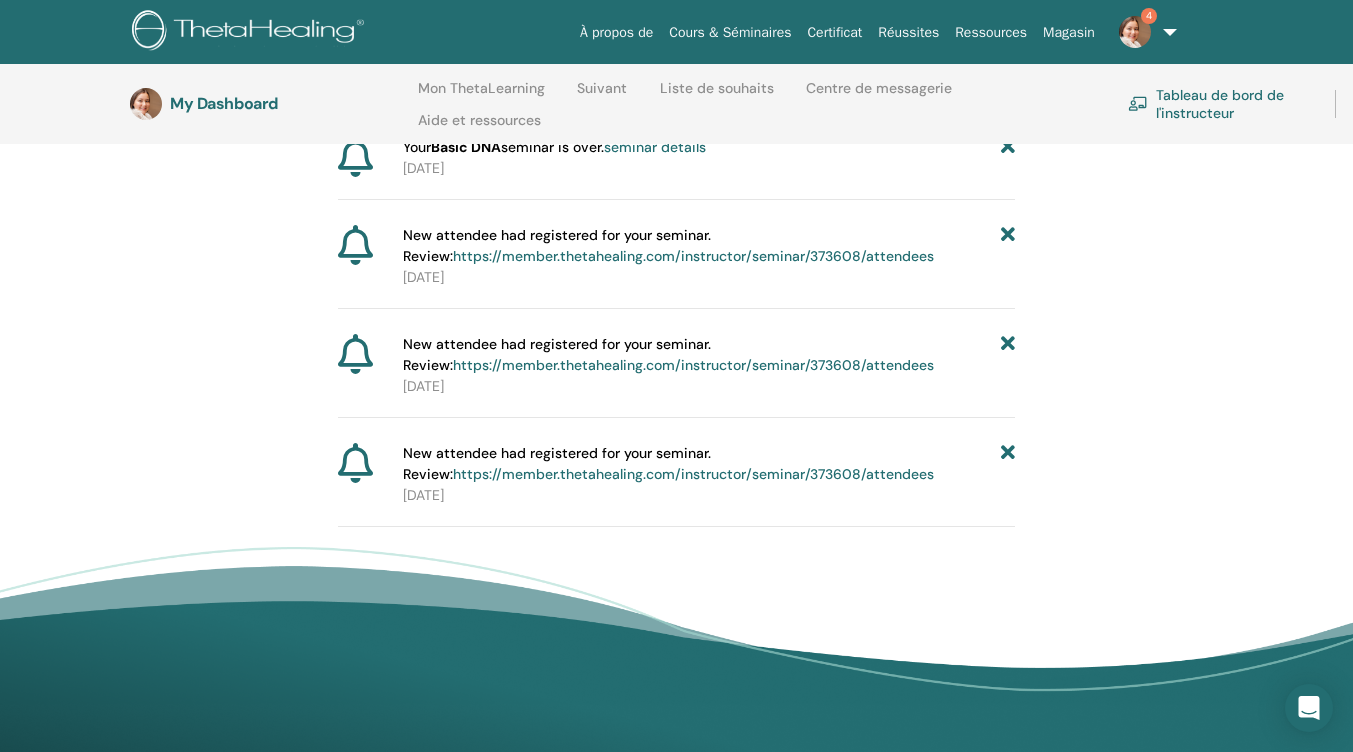 click on "https://member.thetahealing.com/instructor/seminar/373608/attendees" at bounding box center [693, 256] 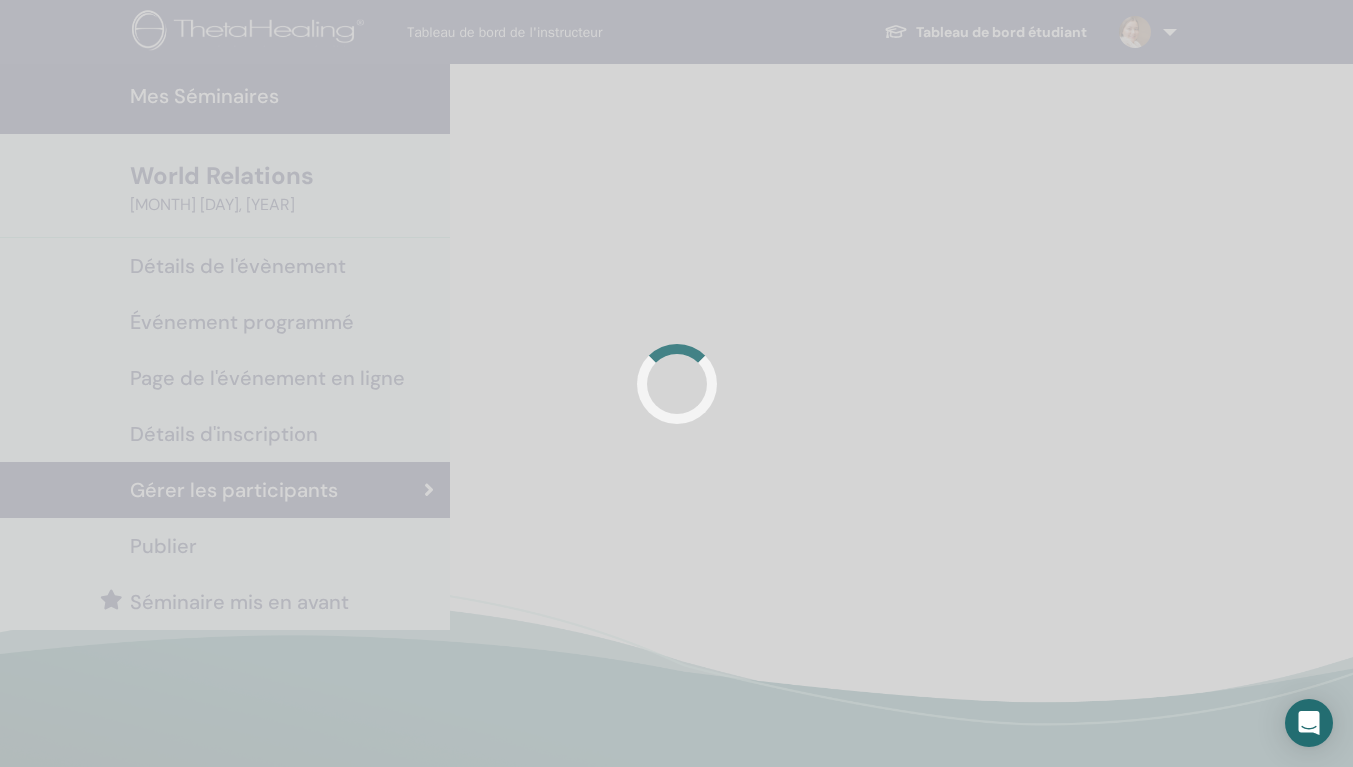 scroll, scrollTop: 0, scrollLeft: 0, axis: both 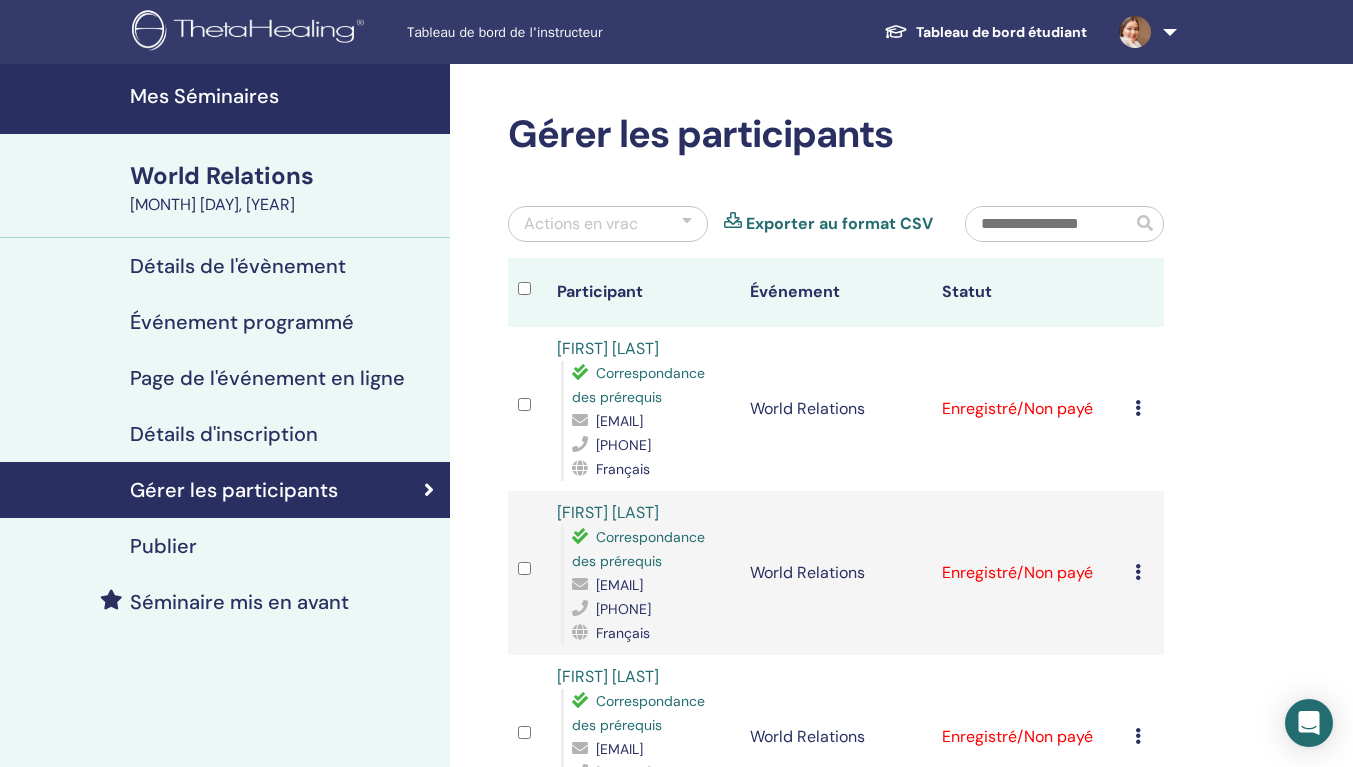 click at bounding box center [1138, 408] 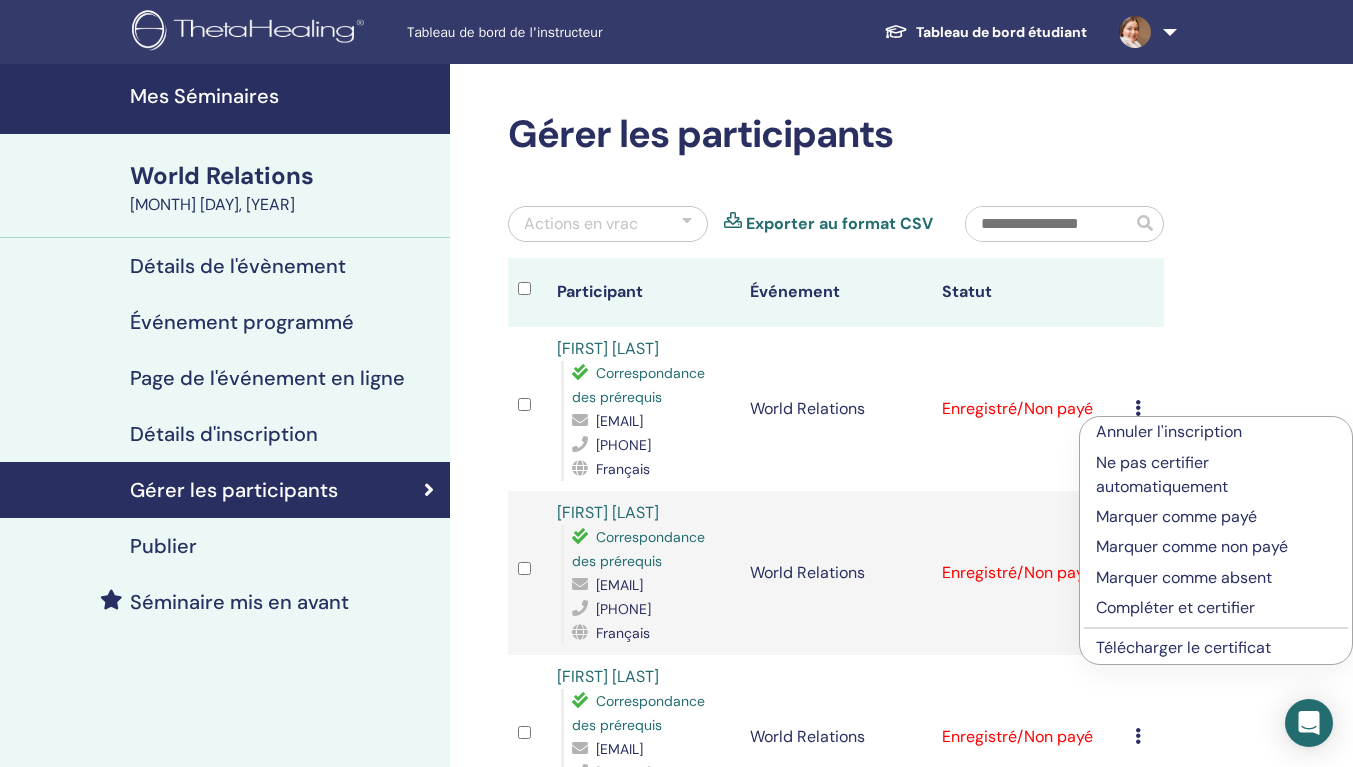 click on "Marquer comme payé" at bounding box center (1216, 517) 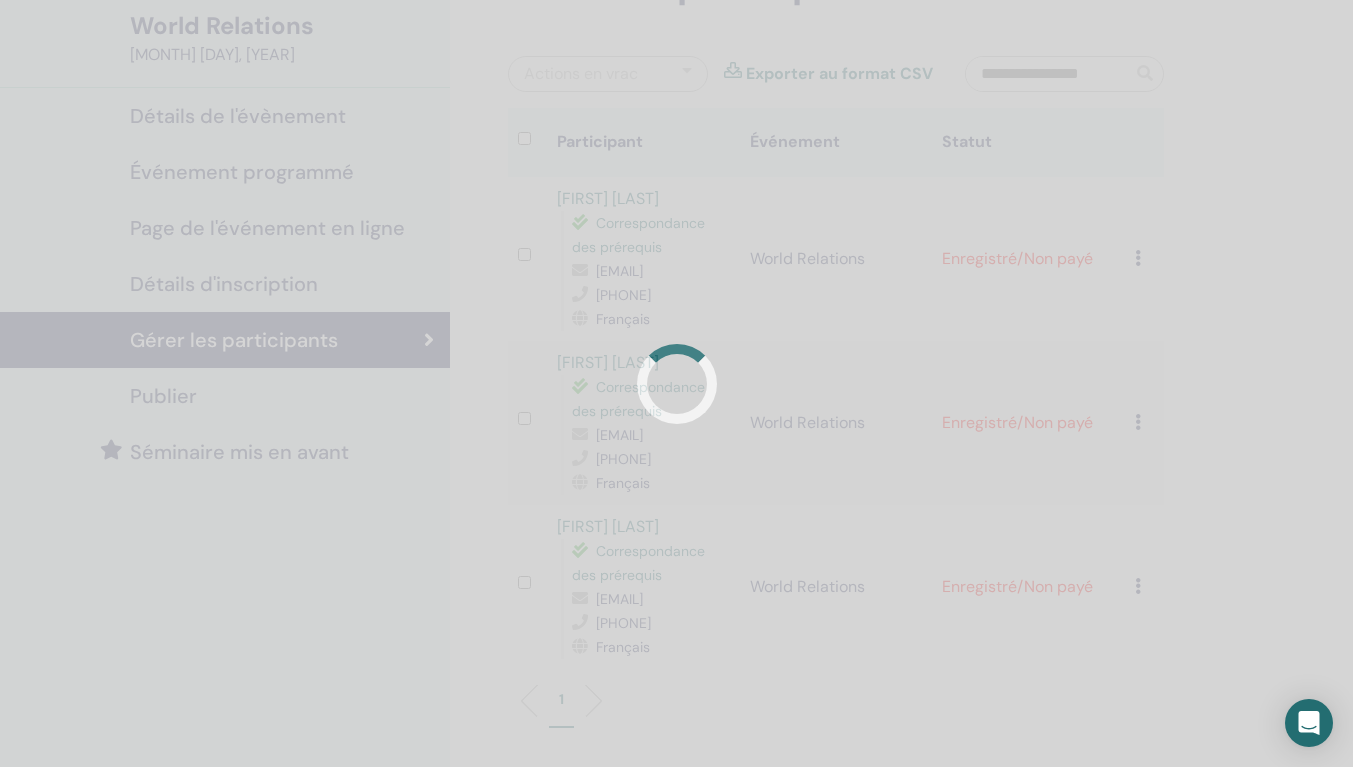 scroll, scrollTop: 200, scrollLeft: 0, axis: vertical 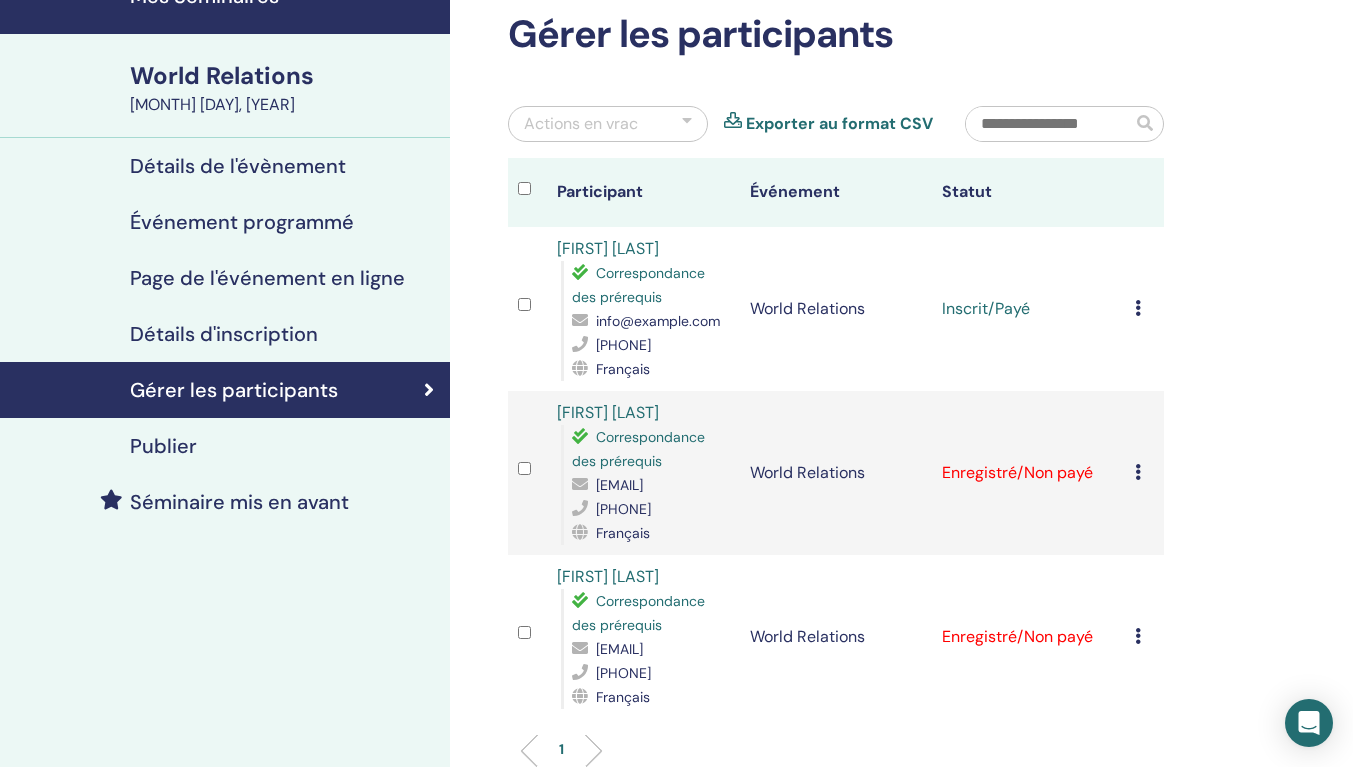 click on "Annuler l'inscription Ne pas certifier automatiquement Marquer comme payé Marquer comme non payé Marquer comme absent Compléter et certifier Télécharger le certificat" at bounding box center (1144, 473) 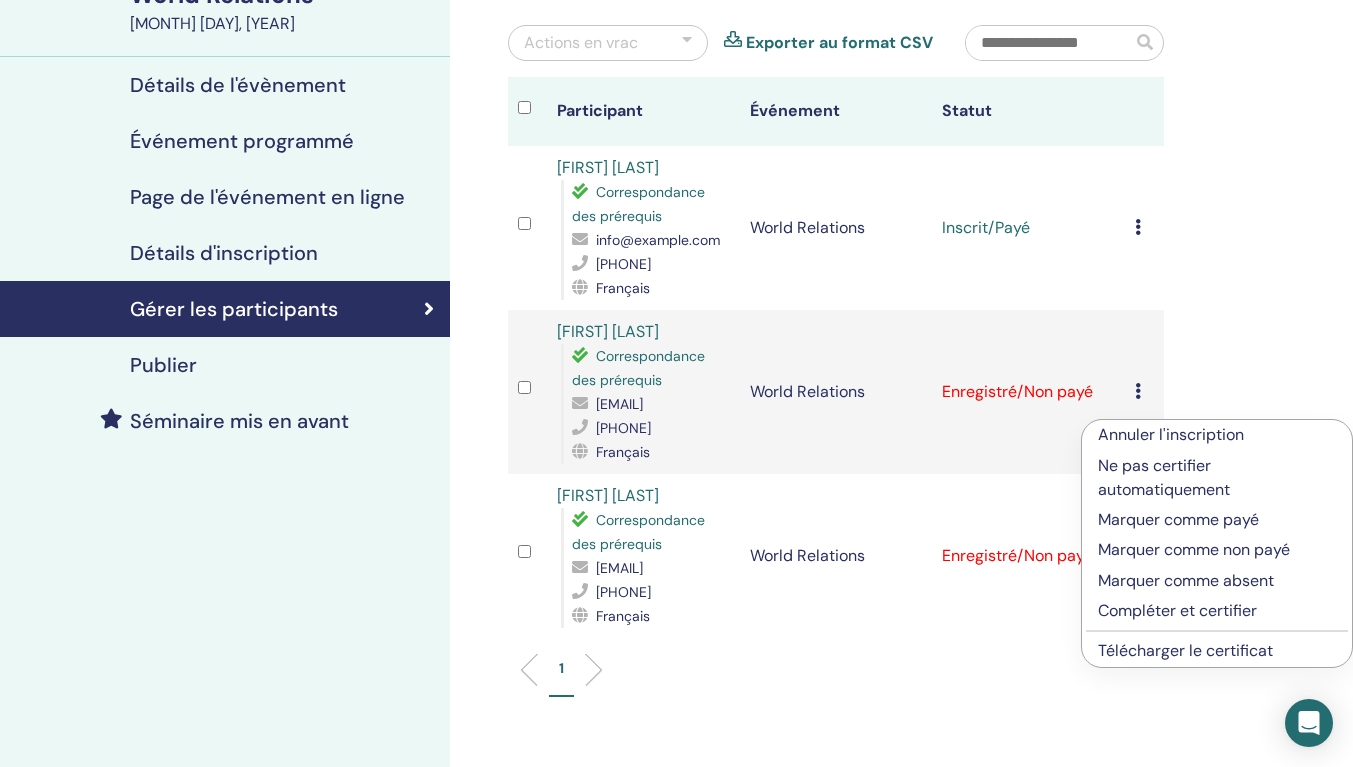 scroll, scrollTop: 200, scrollLeft: 0, axis: vertical 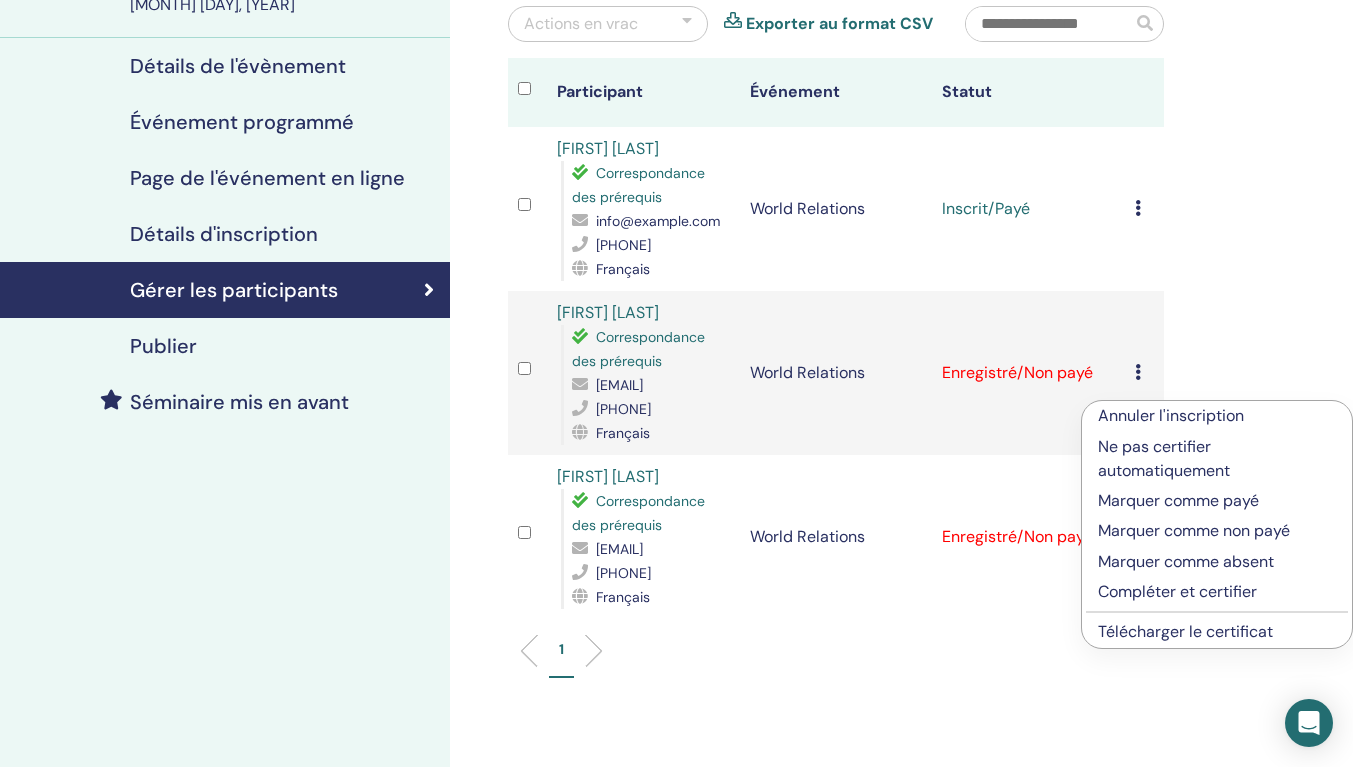 click on "Marquer comme payé" at bounding box center (1217, 501) 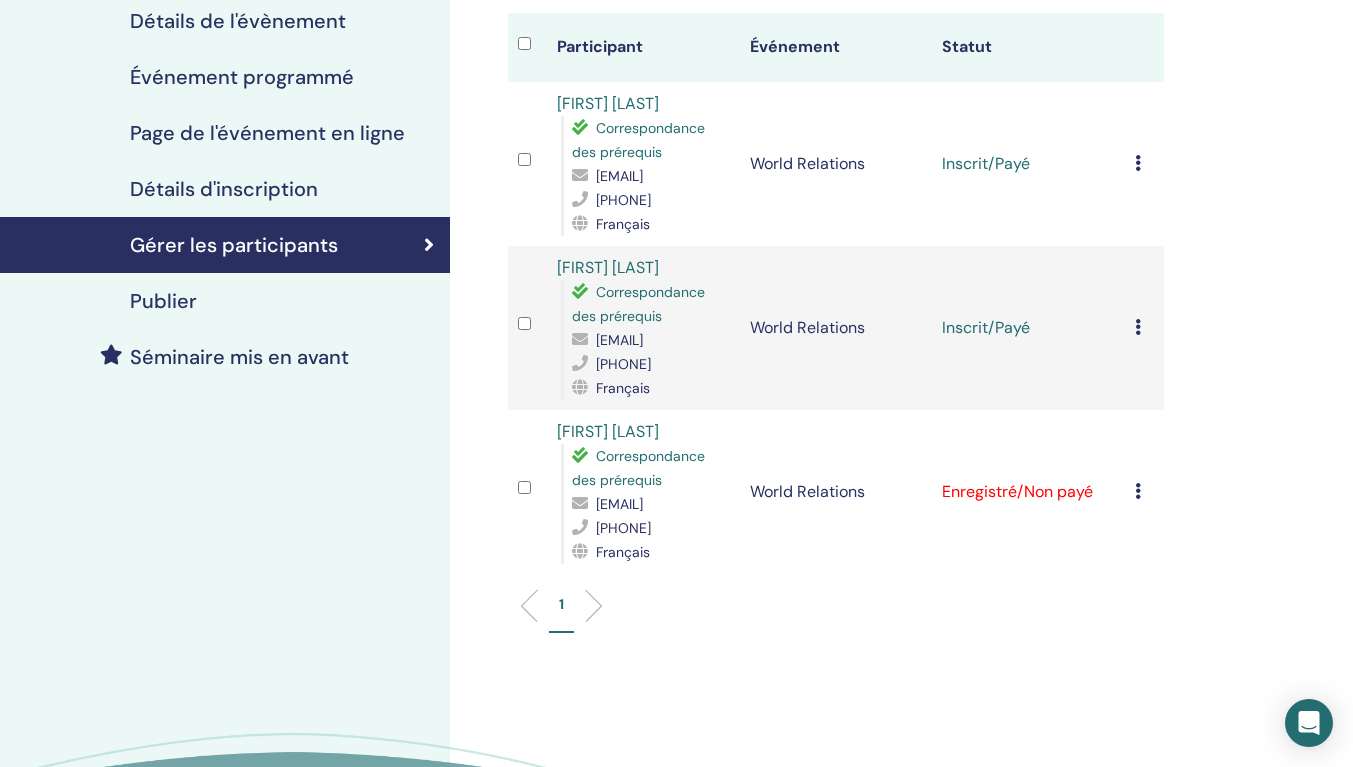 scroll, scrollTop: 300, scrollLeft: 0, axis: vertical 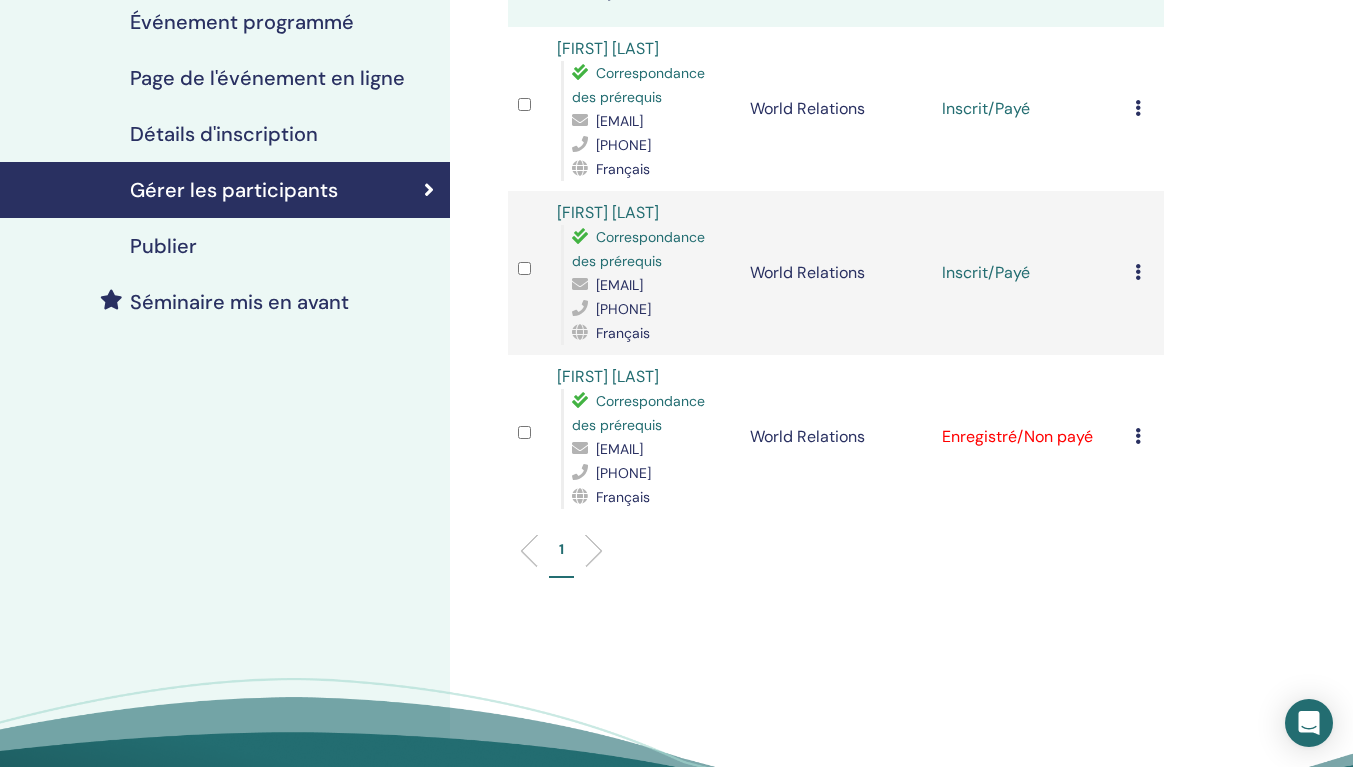 click at bounding box center (1138, 436) 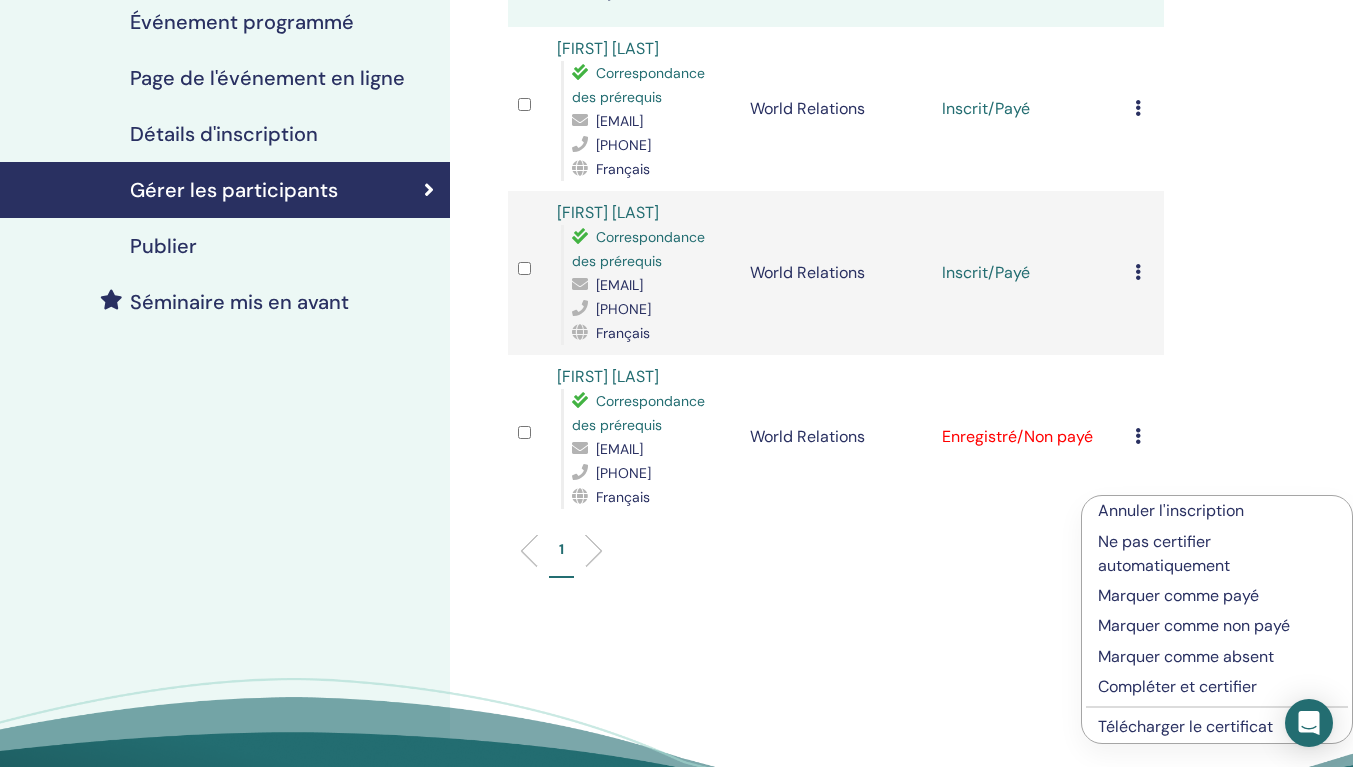 click on "Marquer comme payé" at bounding box center [1217, 596] 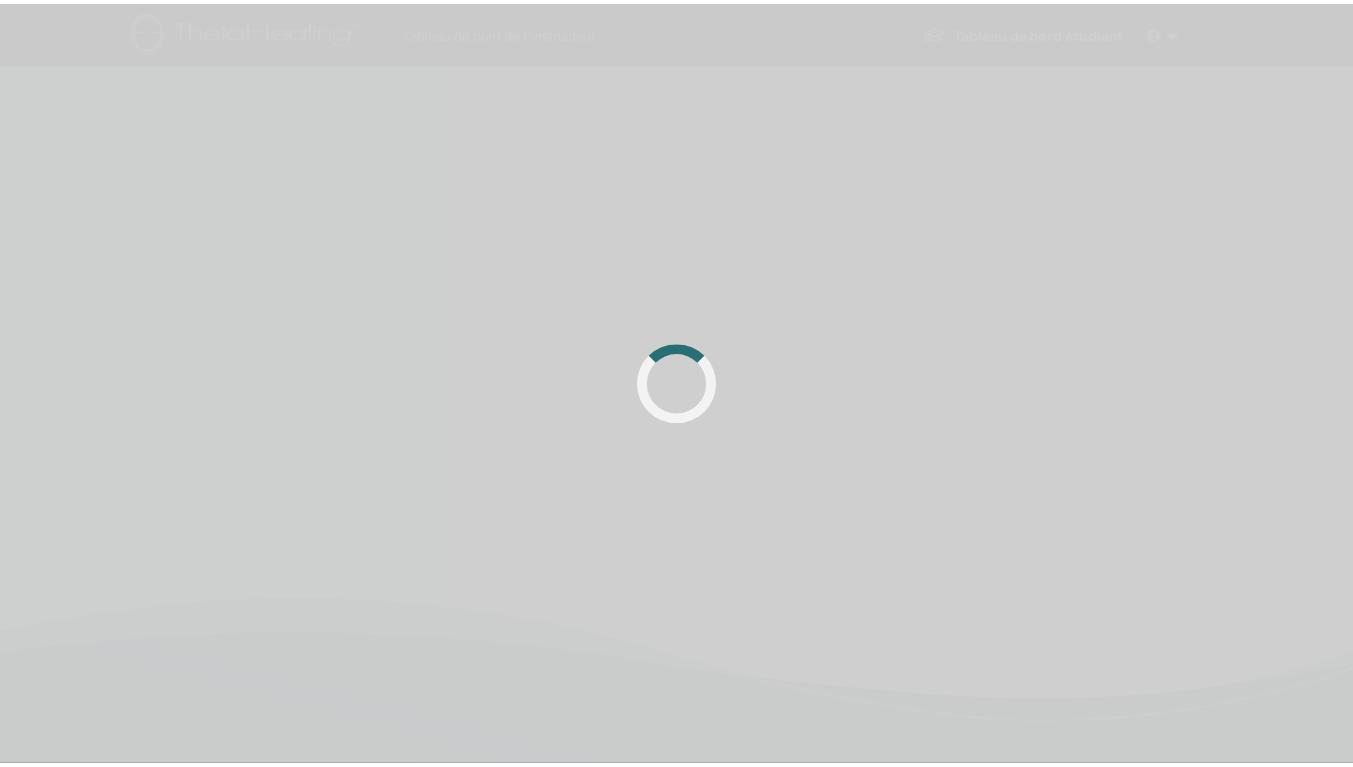 scroll, scrollTop: 0, scrollLeft: 0, axis: both 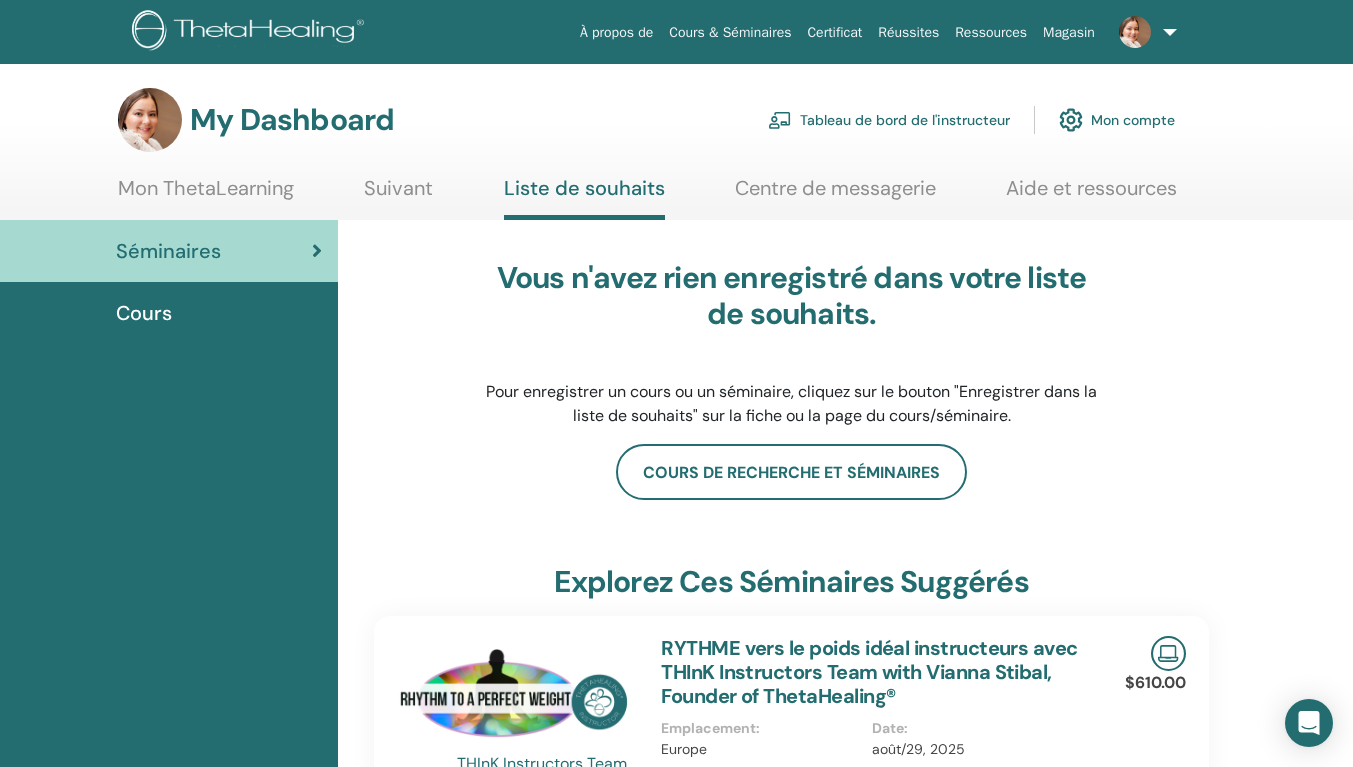 click on "À propos de" at bounding box center (616, 32) 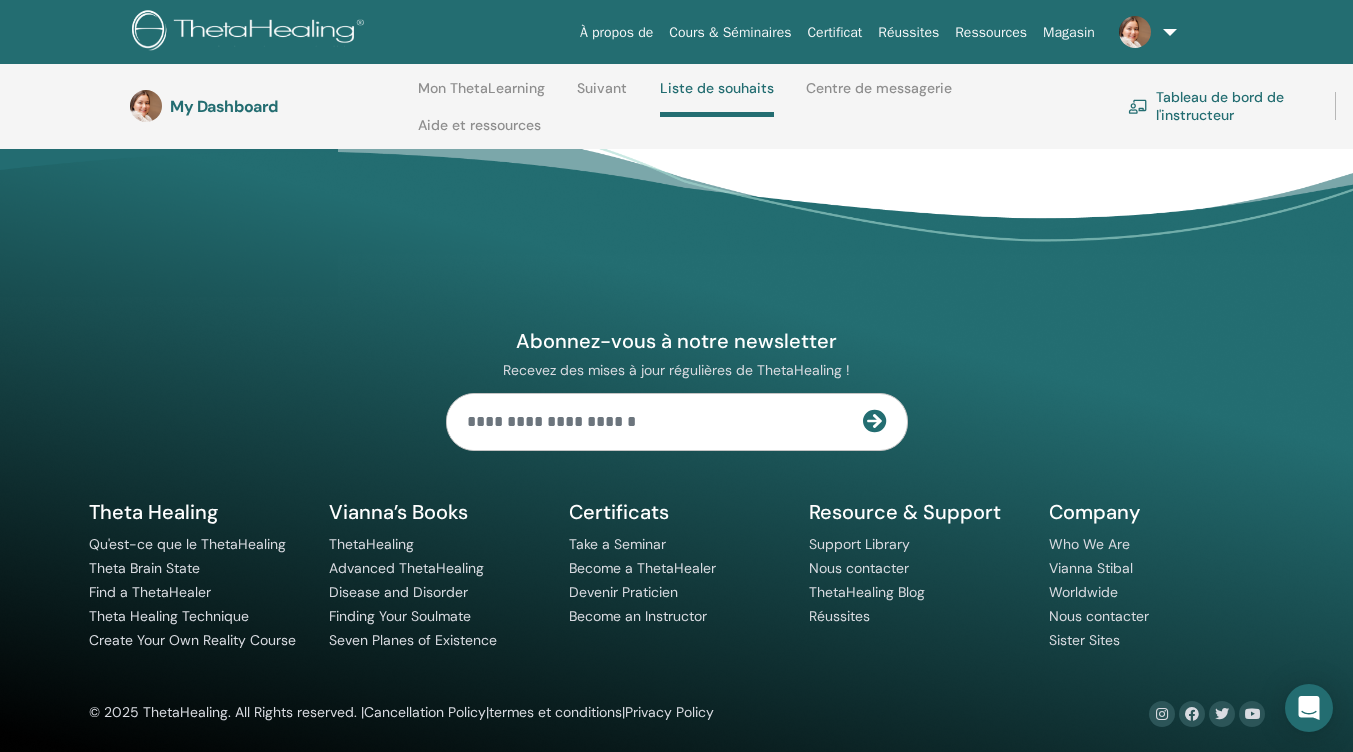 scroll, scrollTop: 2063, scrollLeft: 0, axis: vertical 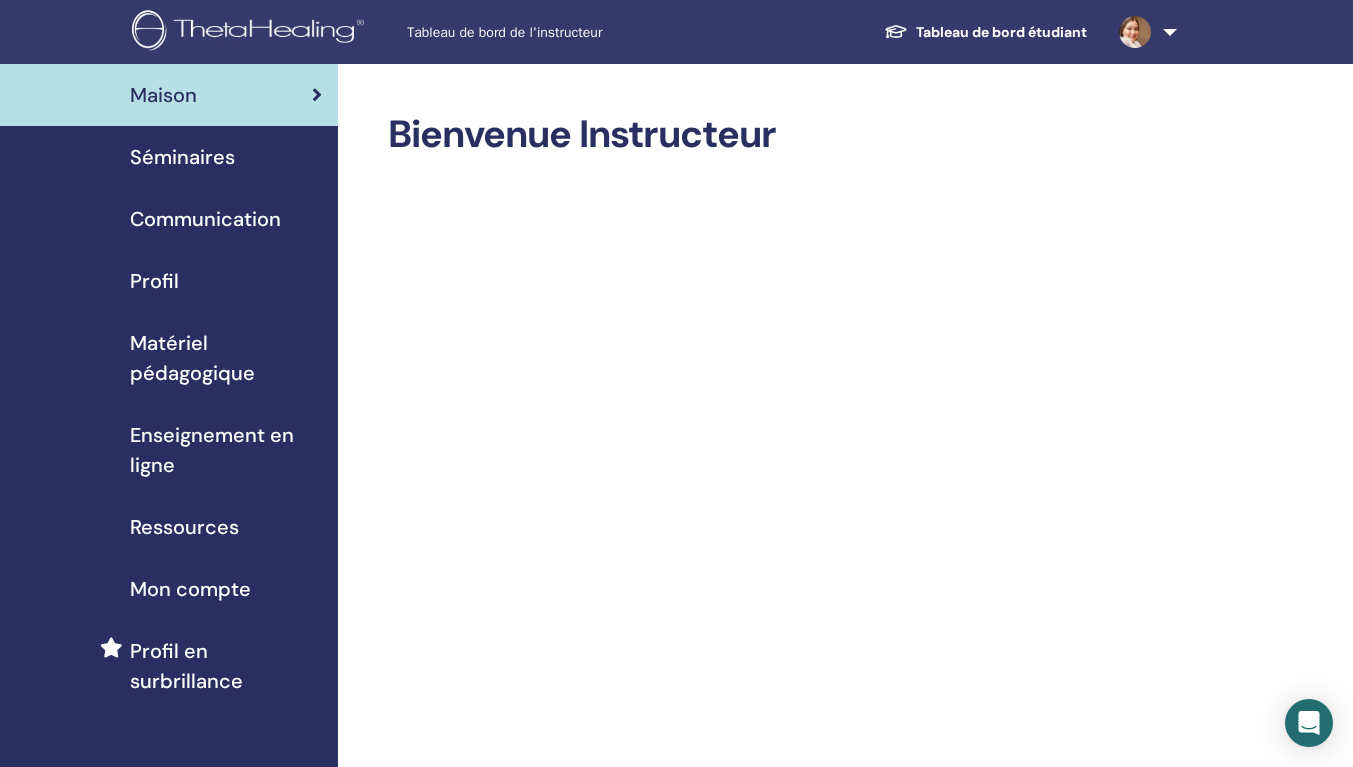 click at bounding box center (251, 32) 